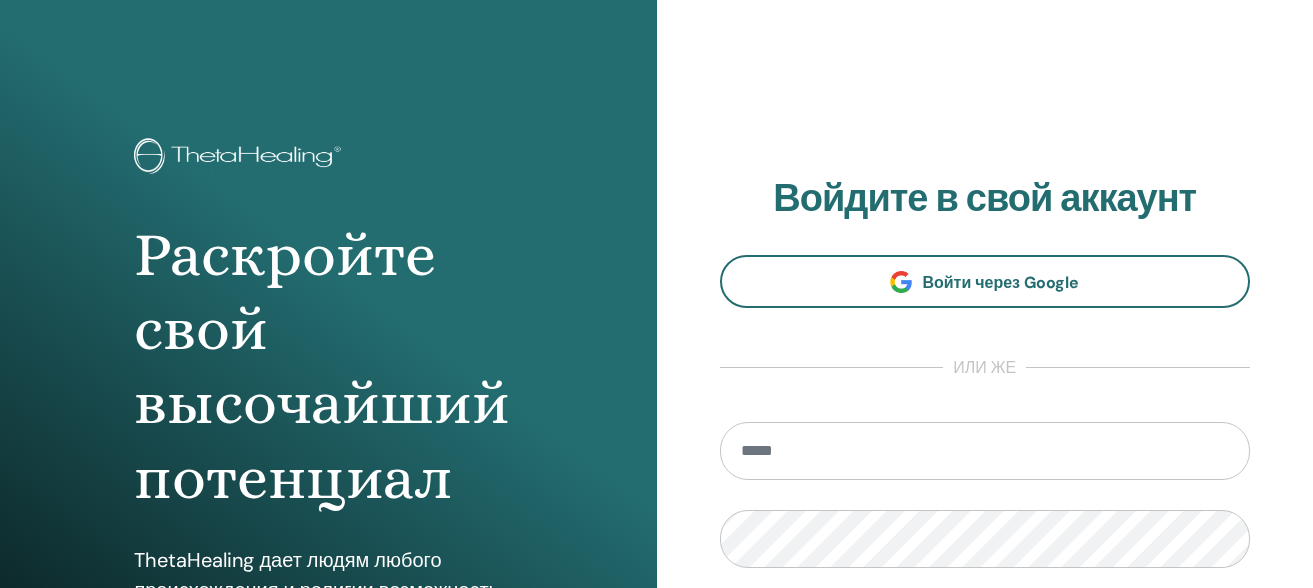 scroll, scrollTop: 0, scrollLeft: 0, axis: both 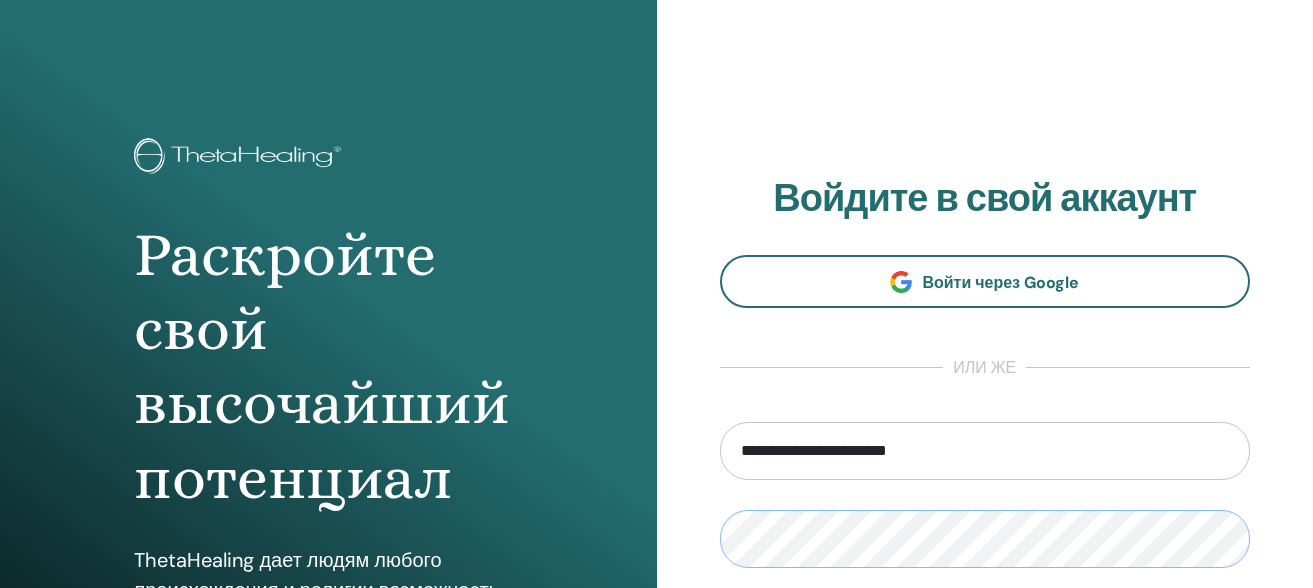 click on "Вход" at bounding box center [985, 678] 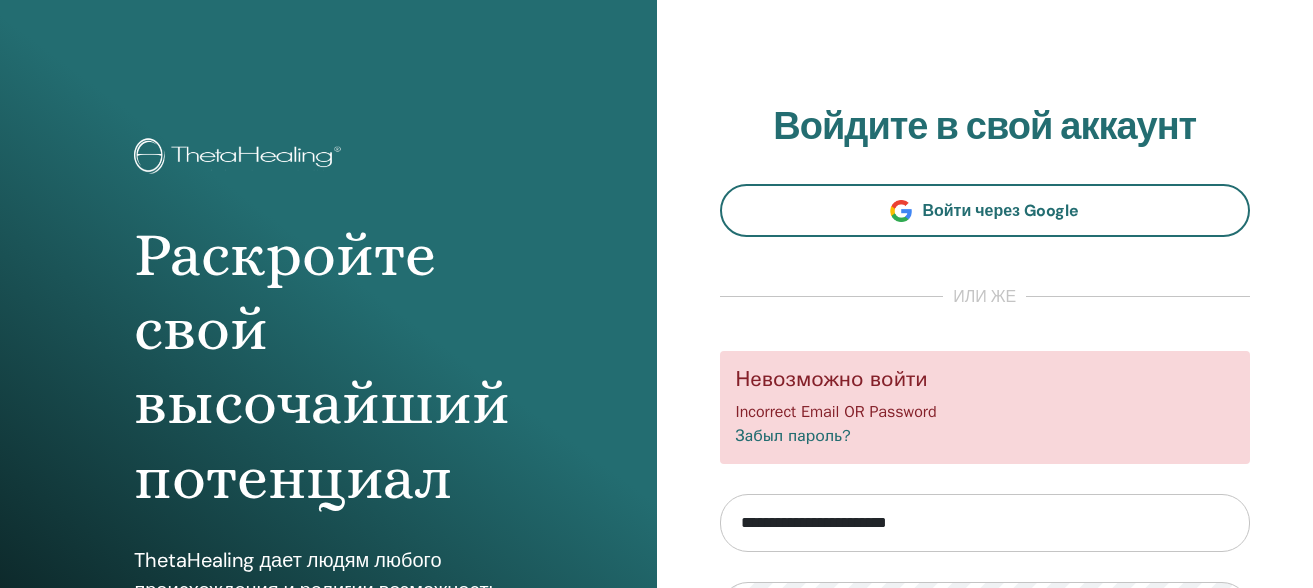 scroll, scrollTop: 0, scrollLeft: 0, axis: both 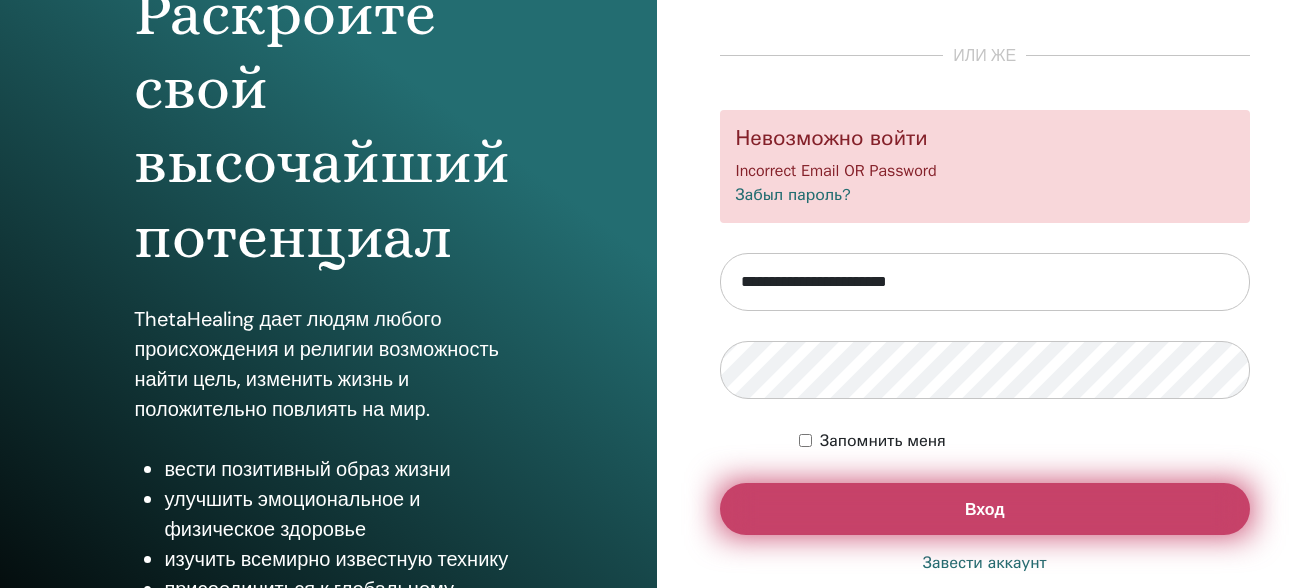 click on "Вход" at bounding box center (985, 509) 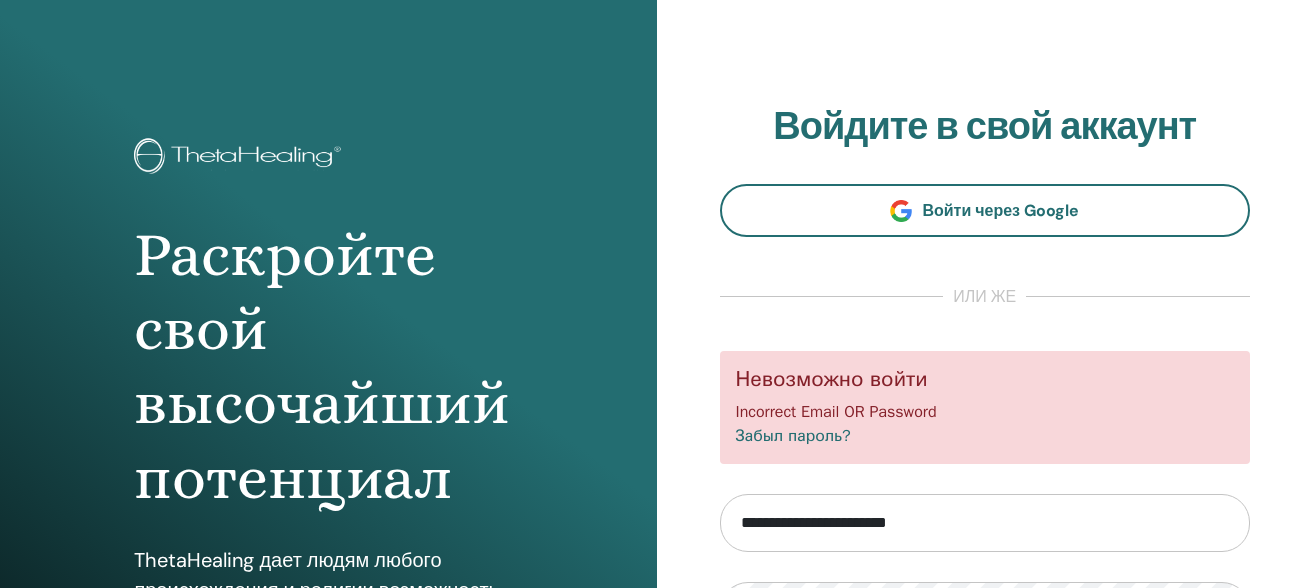scroll, scrollTop: 0, scrollLeft: 0, axis: both 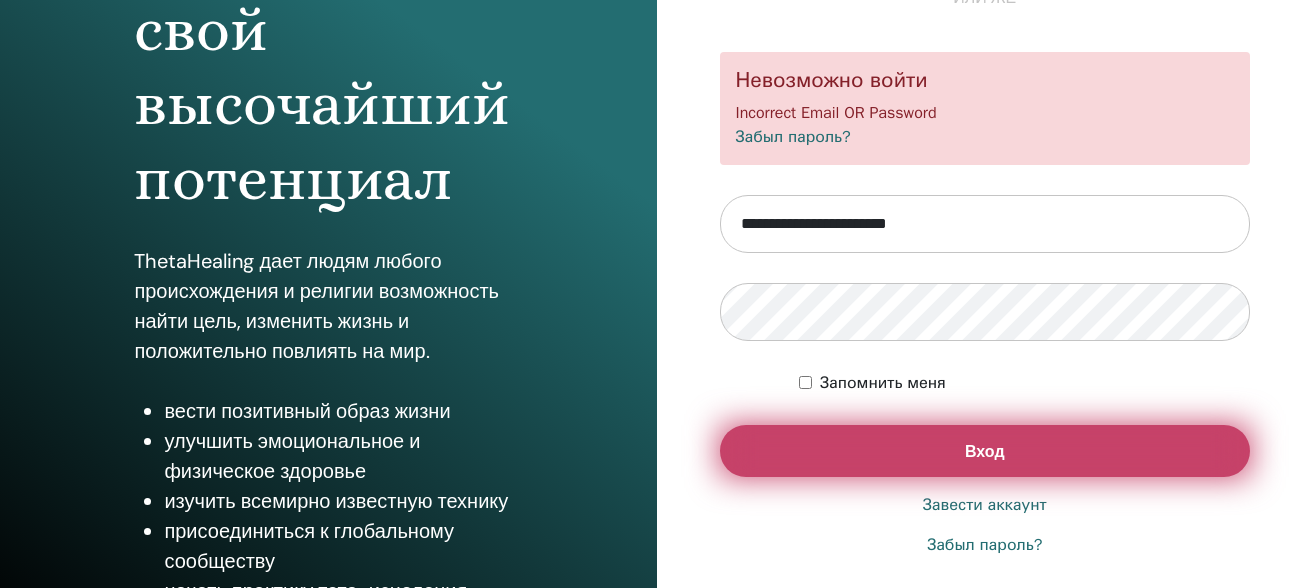click on "Вход" at bounding box center (985, 451) 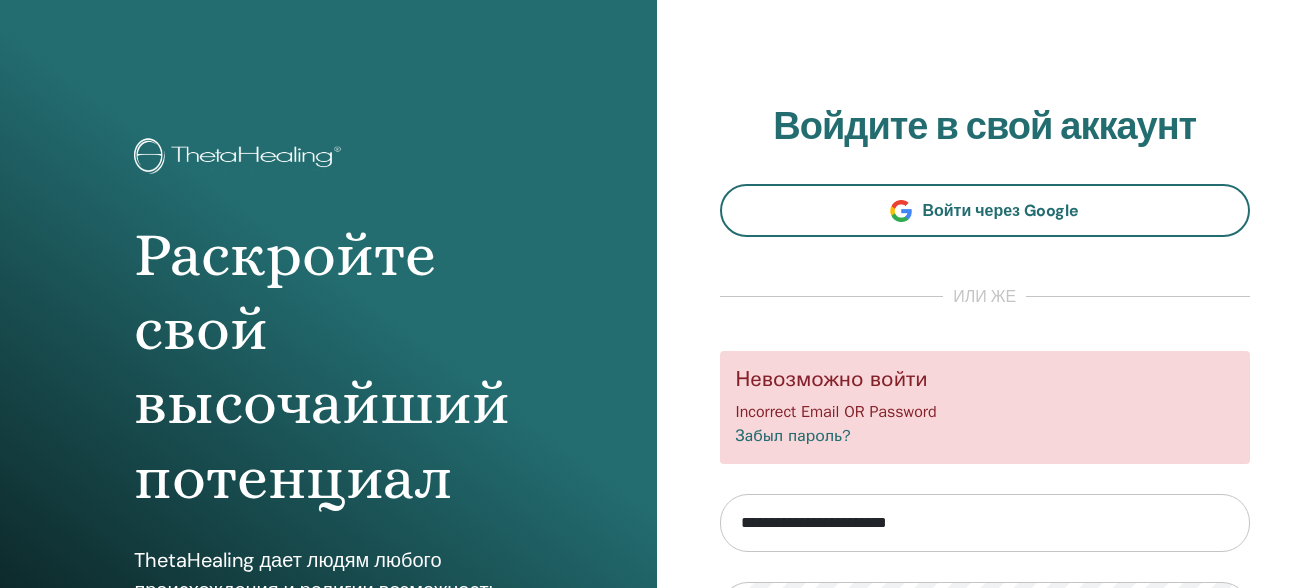 scroll, scrollTop: 0, scrollLeft: 0, axis: both 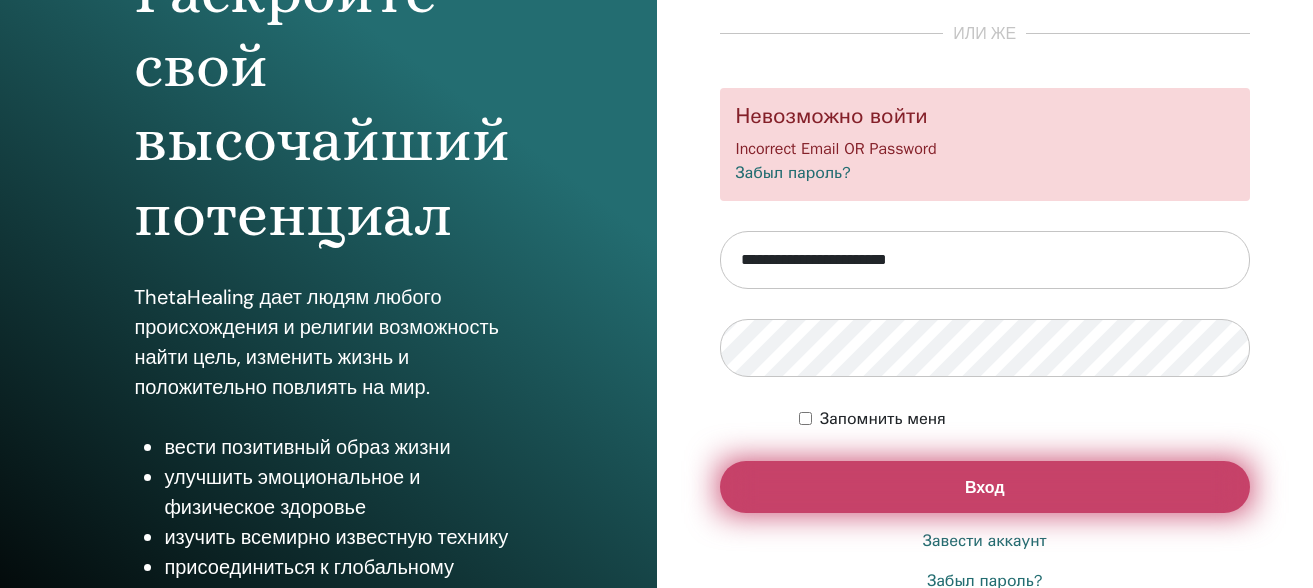 click on "Вход" at bounding box center (985, 487) 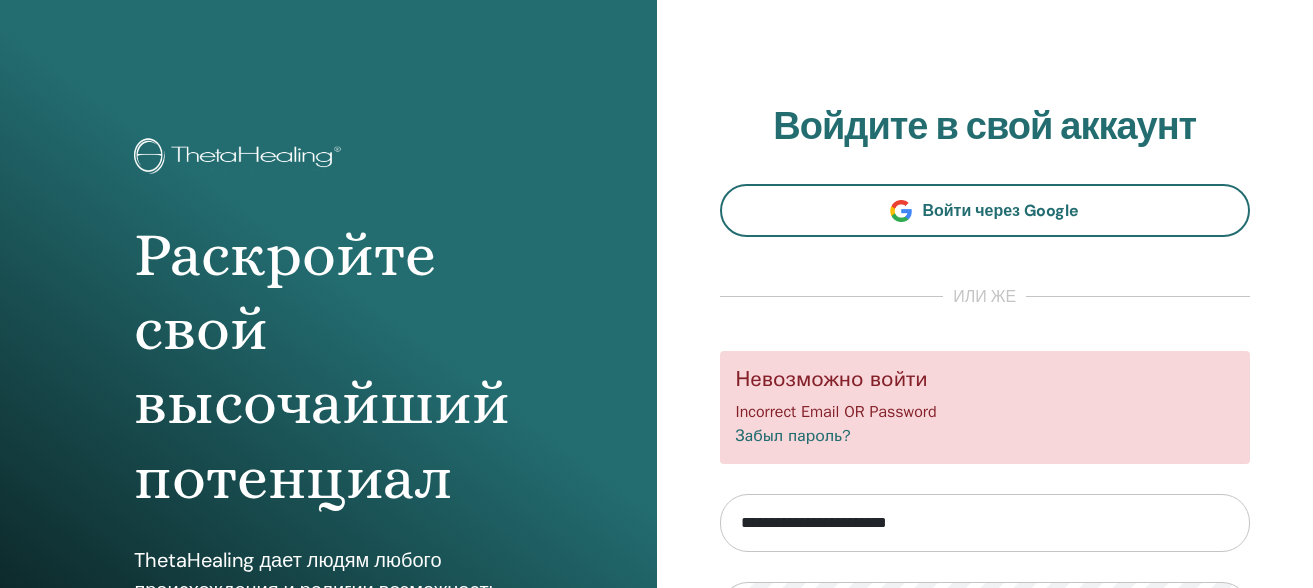scroll, scrollTop: 3, scrollLeft: 0, axis: vertical 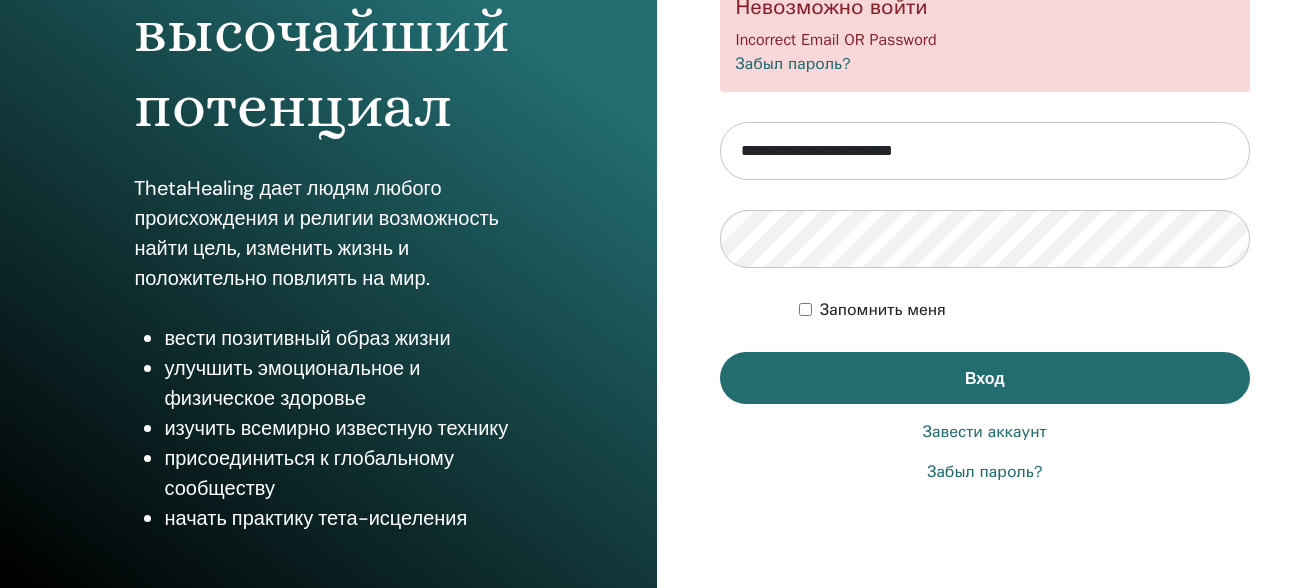 type on "**********" 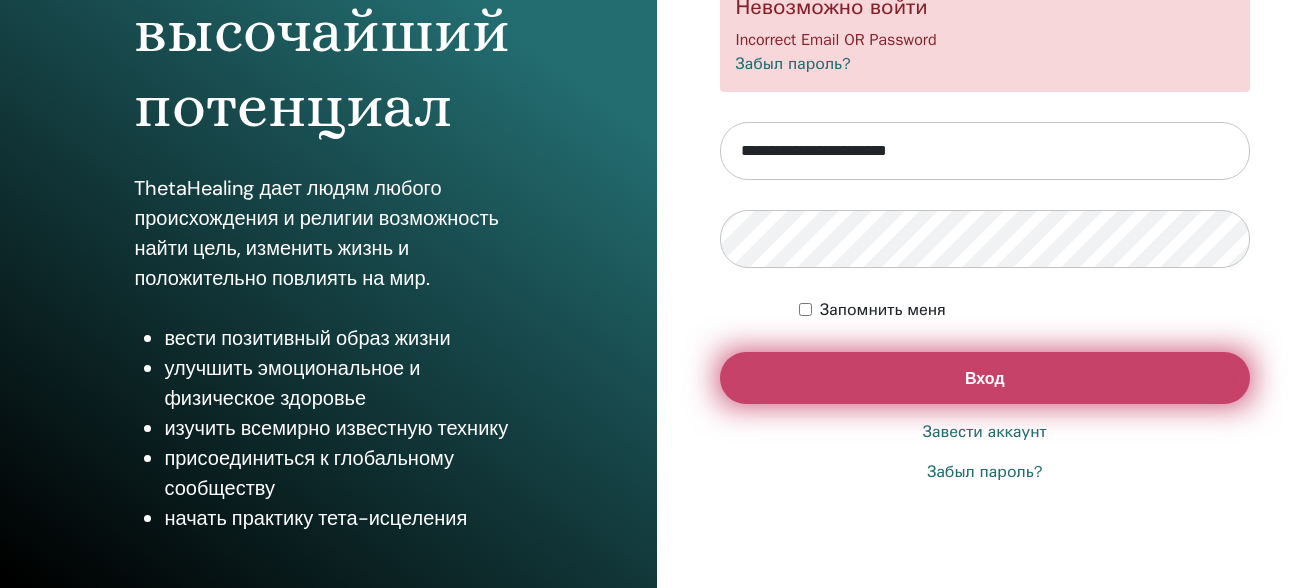click on "Вход" at bounding box center (985, 378) 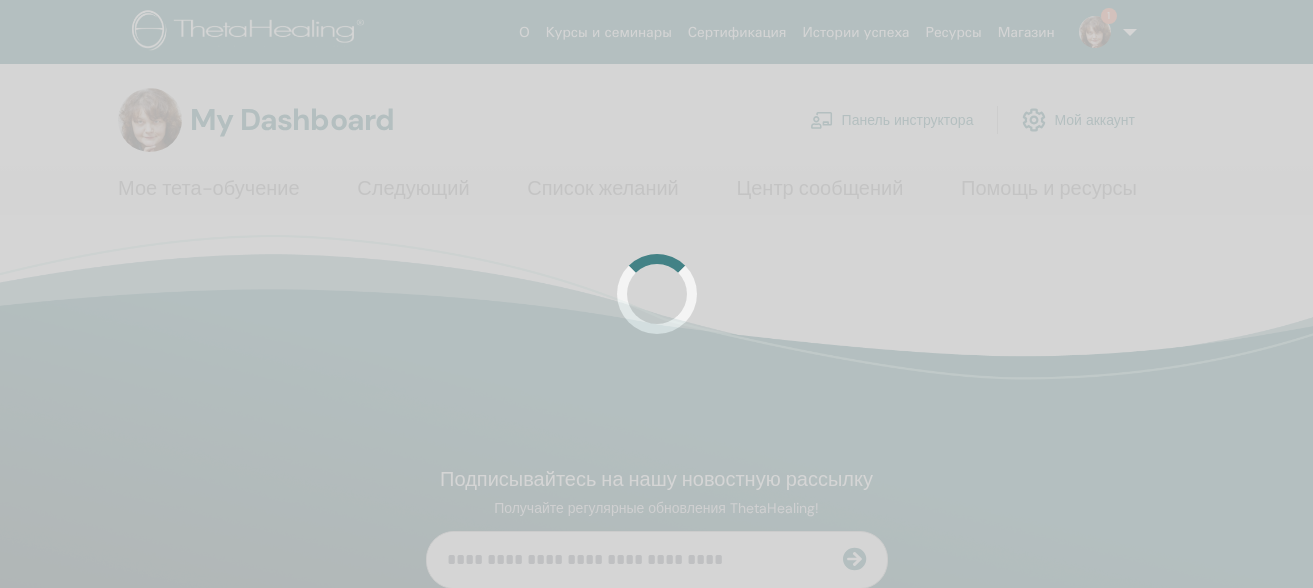scroll, scrollTop: 0, scrollLeft: 0, axis: both 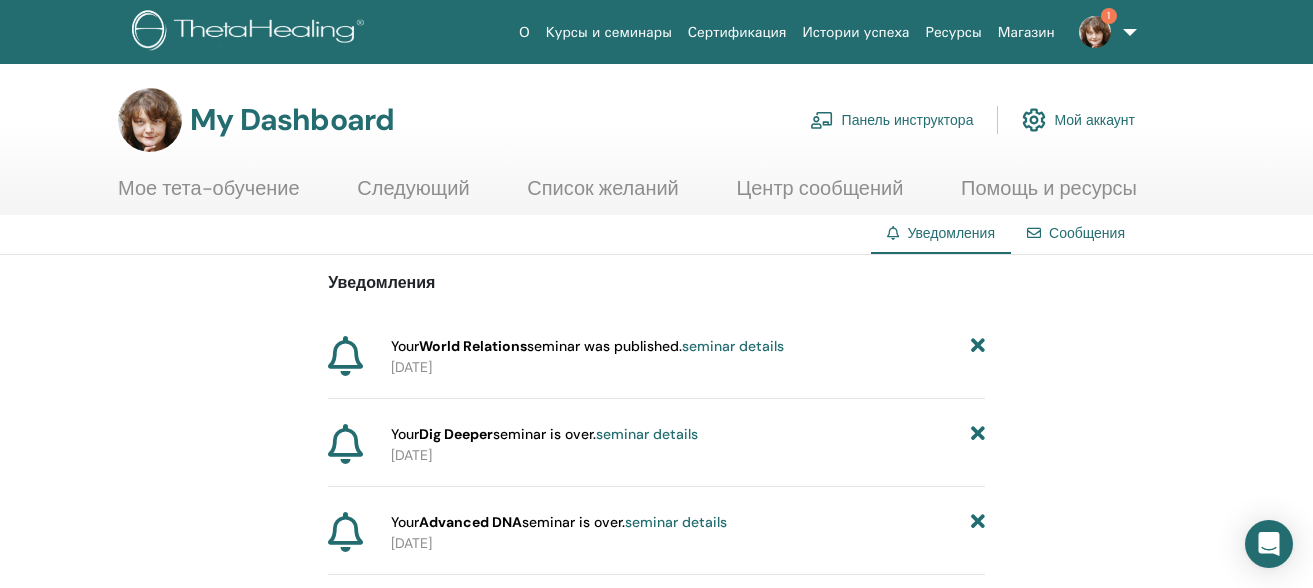 click on "seminar details" at bounding box center [733, 346] 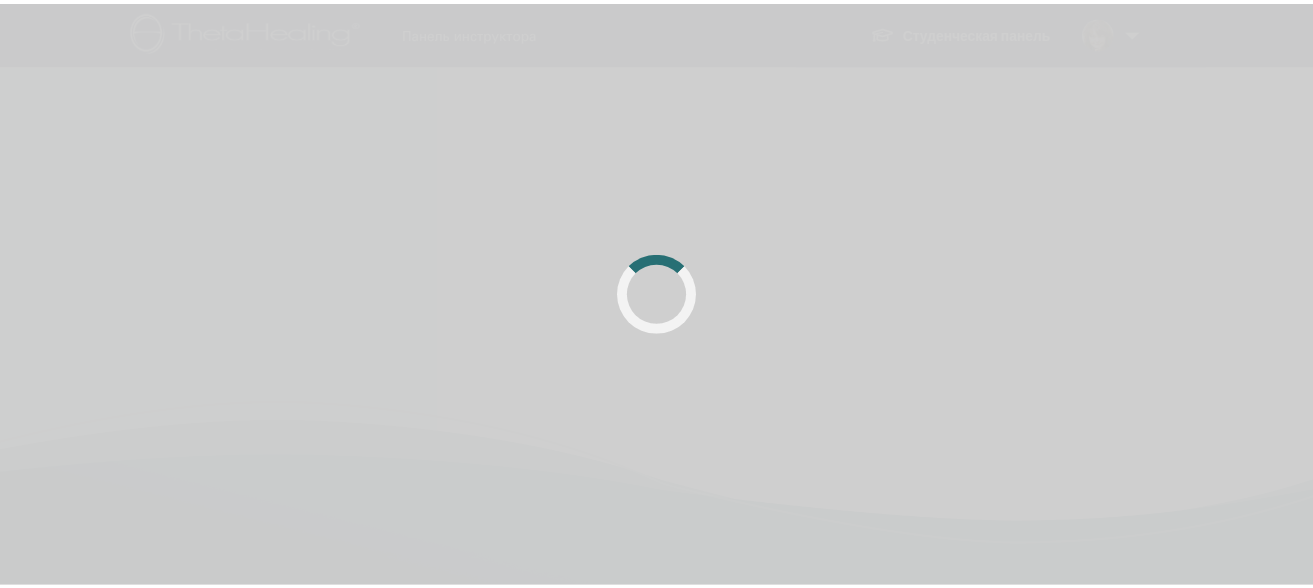 scroll, scrollTop: 0, scrollLeft: 0, axis: both 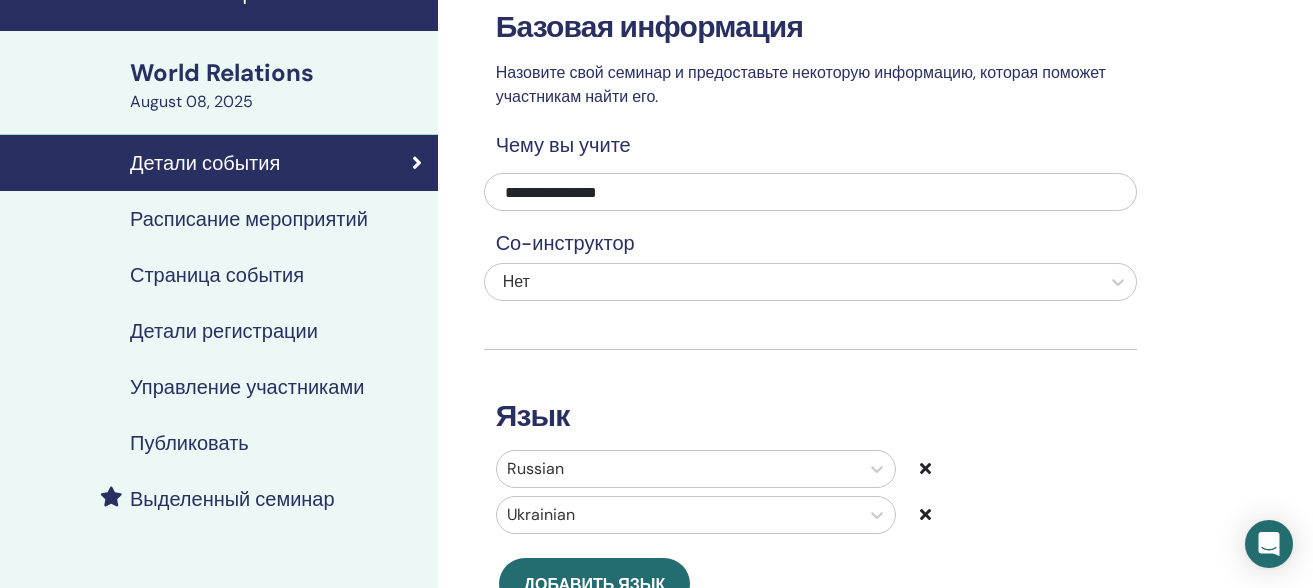 click on "Управление участниками" at bounding box center (247, 387) 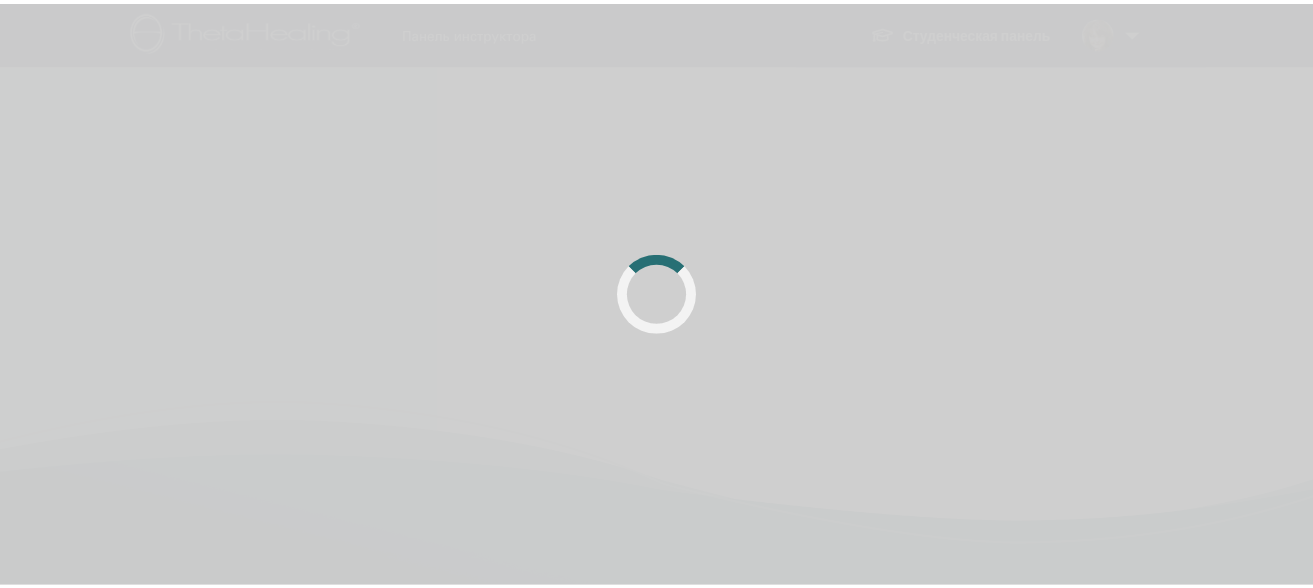 scroll, scrollTop: 0, scrollLeft: 0, axis: both 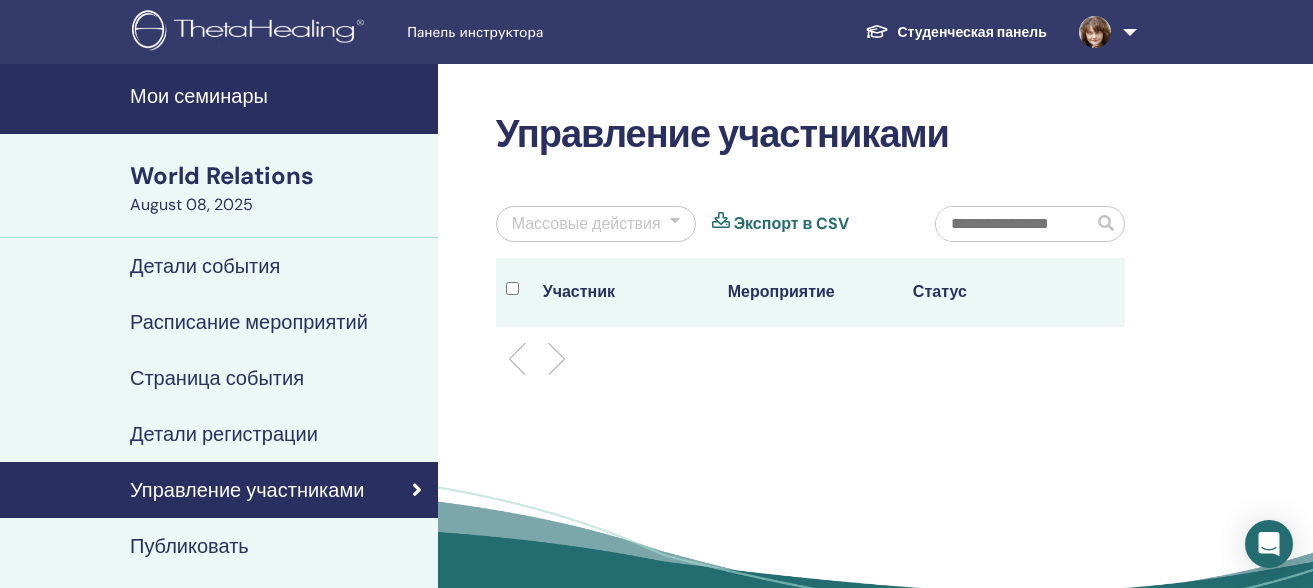 click on "Панель инструктора" at bounding box center [557, 32] 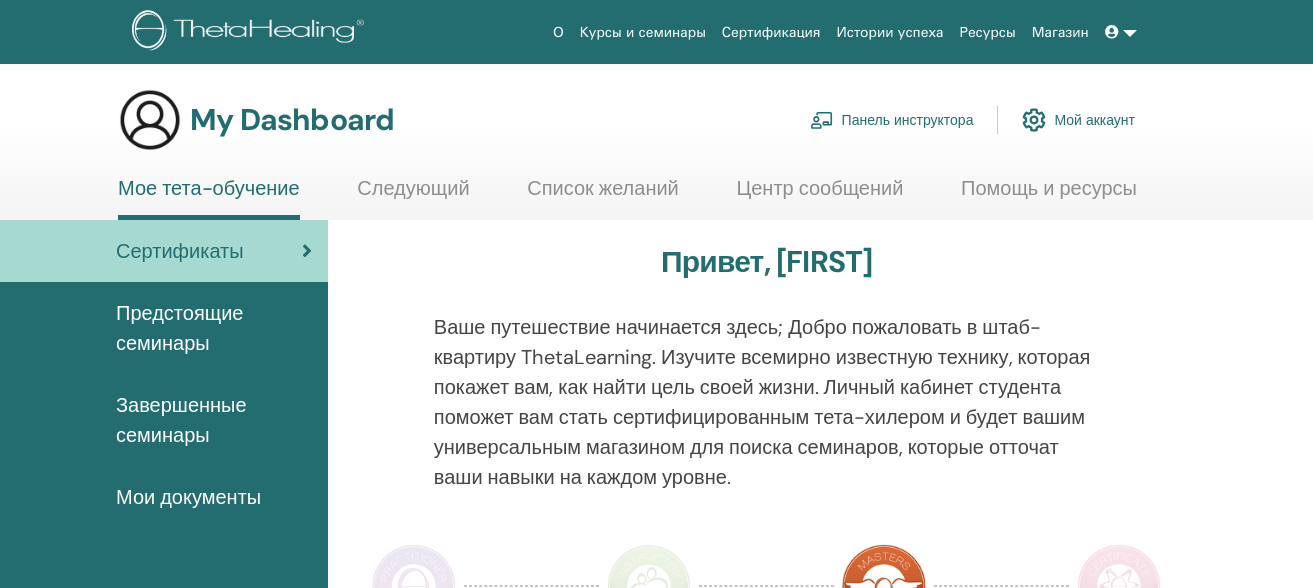 scroll, scrollTop: 0, scrollLeft: 0, axis: both 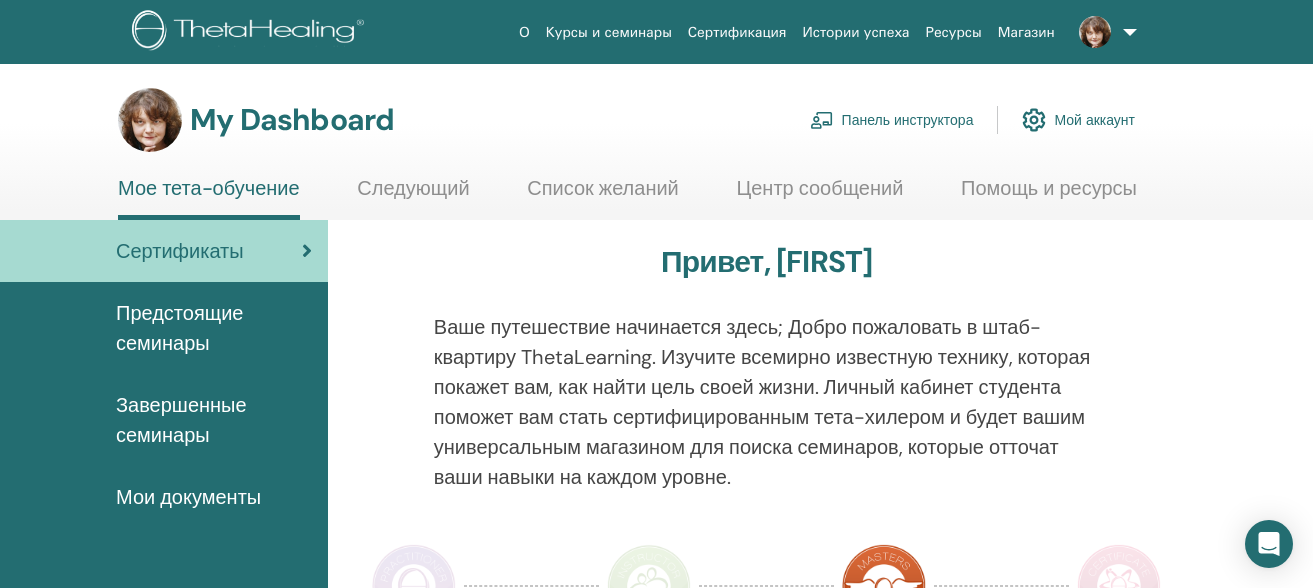 click on "Панель инструктора" at bounding box center (892, 120) 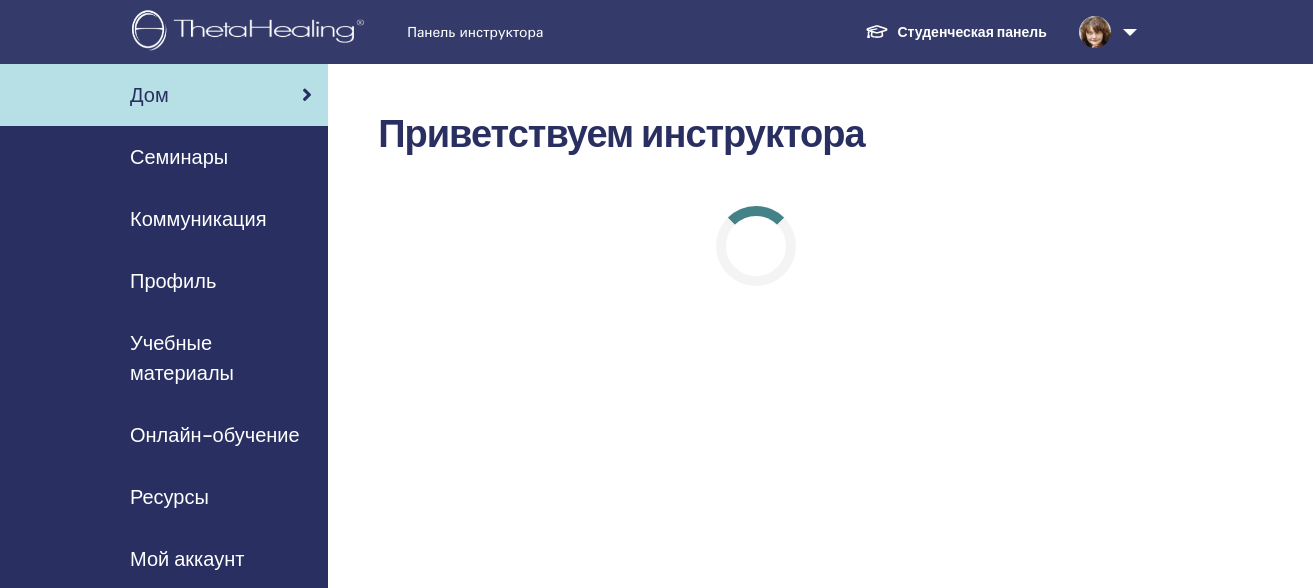 scroll, scrollTop: 0, scrollLeft: 0, axis: both 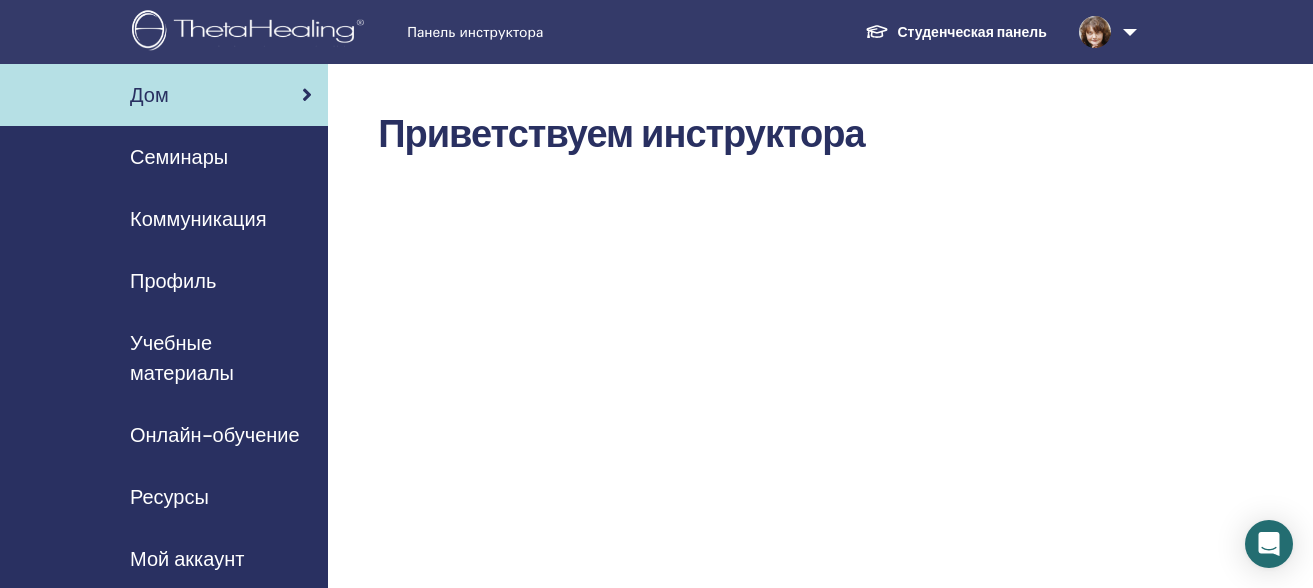click on "Учебные материалы" at bounding box center [221, 358] 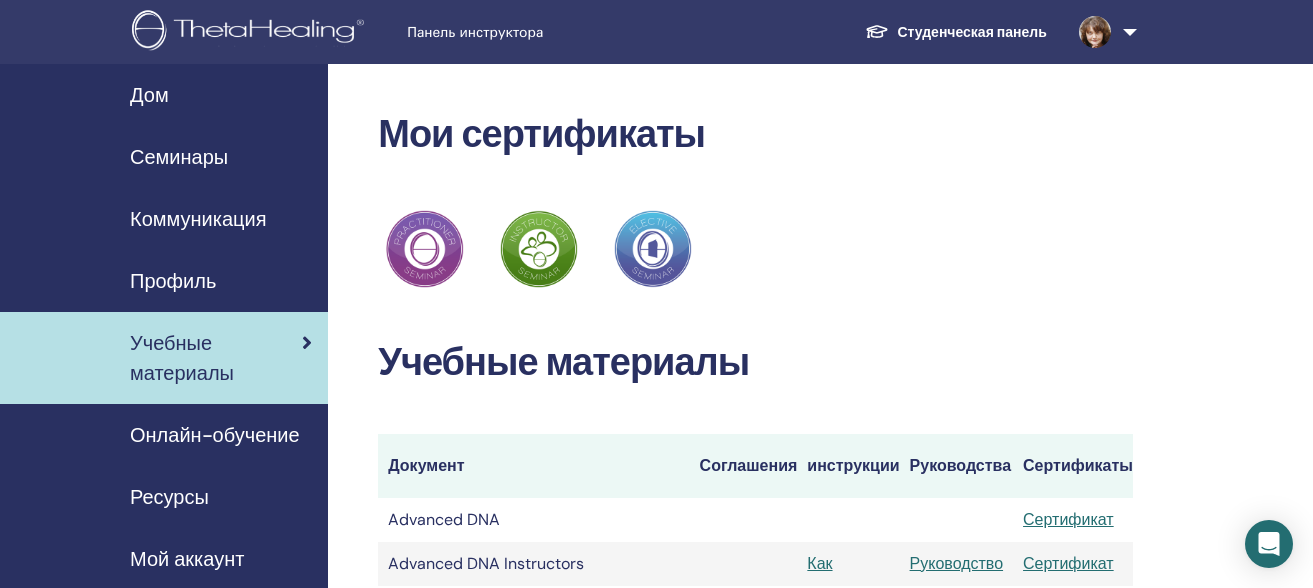 scroll, scrollTop: 0, scrollLeft: 0, axis: both 